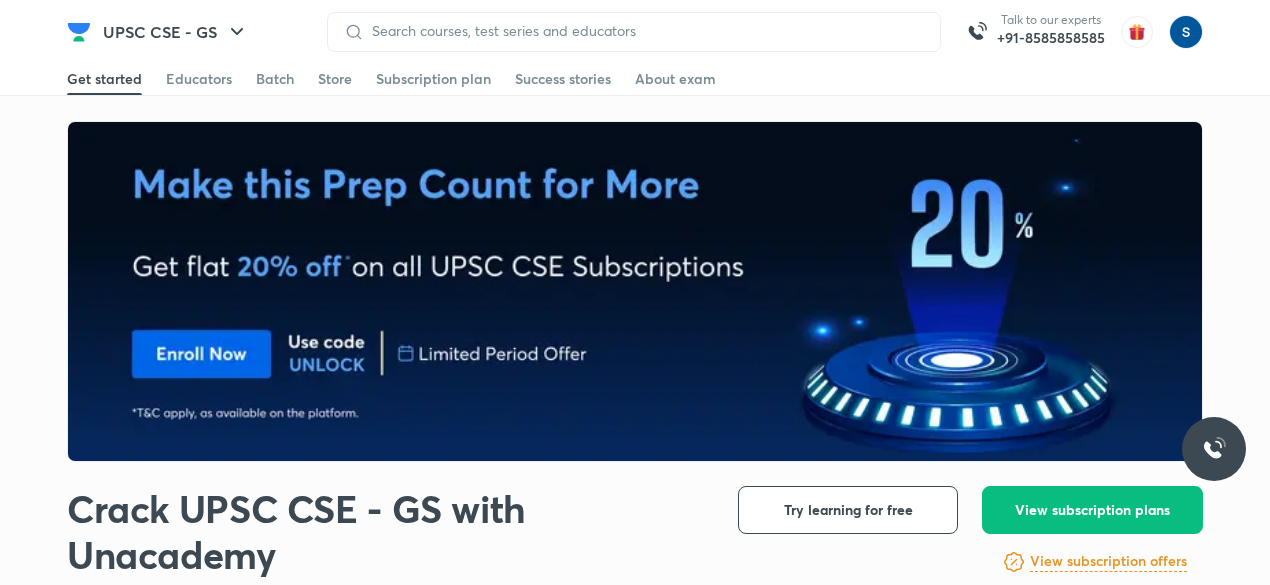 scroll, scrollTop: 0, scrollLeft: 0, axis: both 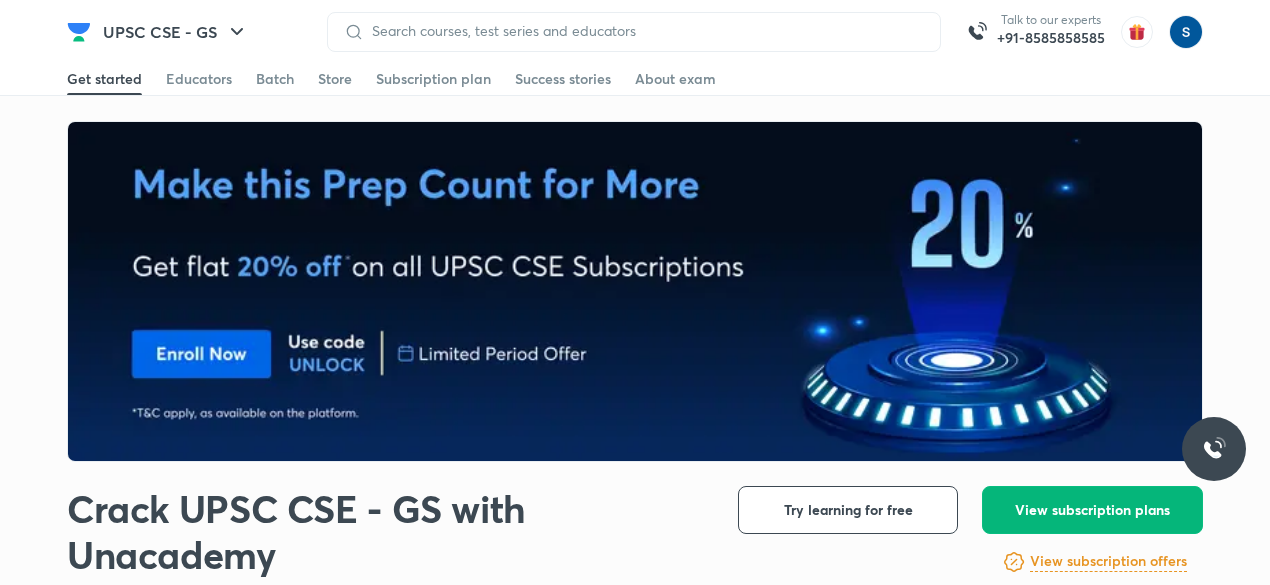 click on "View subscription plans" at bounding box center [1092, 510] 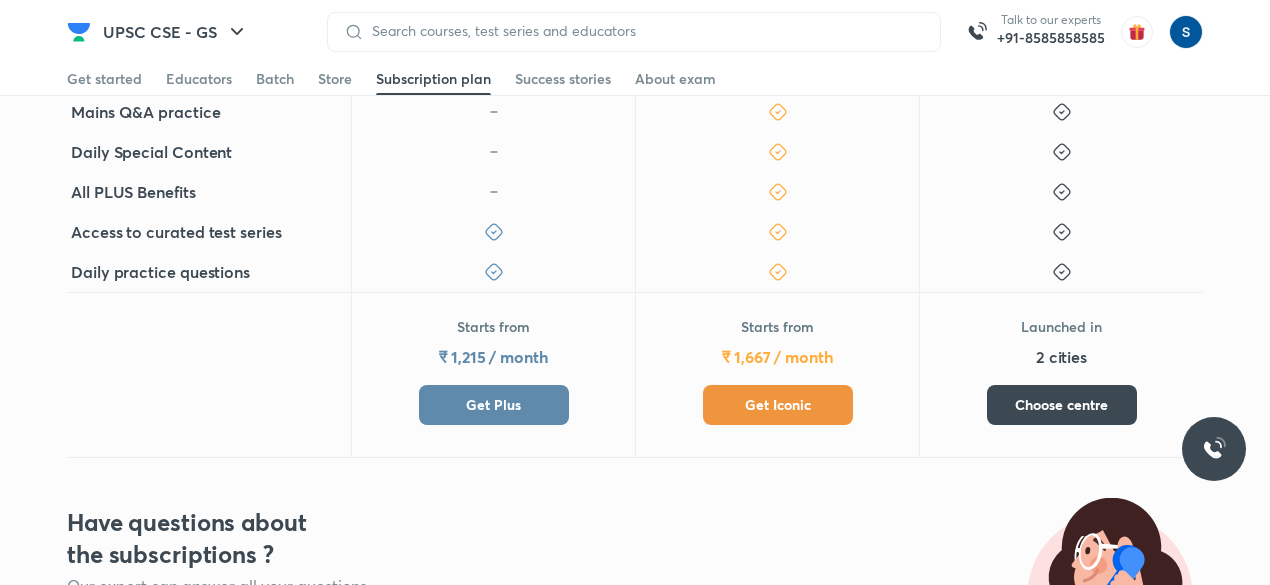 scroll, scrollTop: 869, scrollLeft: 0, axis: vertical 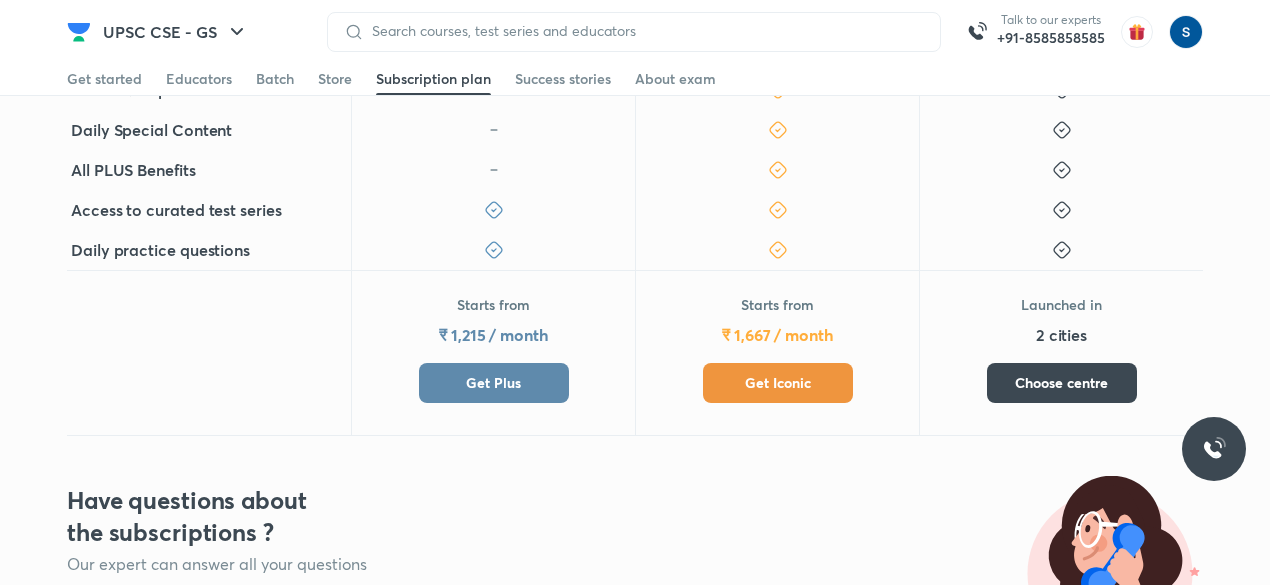 click on "Starts from ₹ 1,667   / month   Get Iconic" at bounding box center [777, 353] 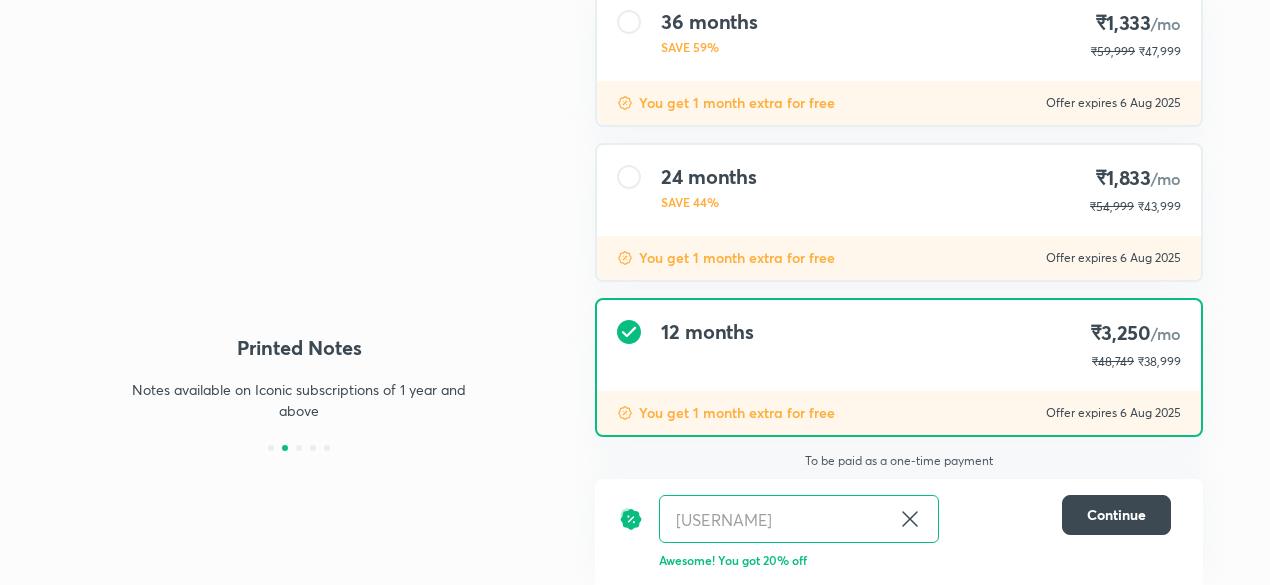 scroll, scrollTop: 0, scrollLeft: 0, axis: both 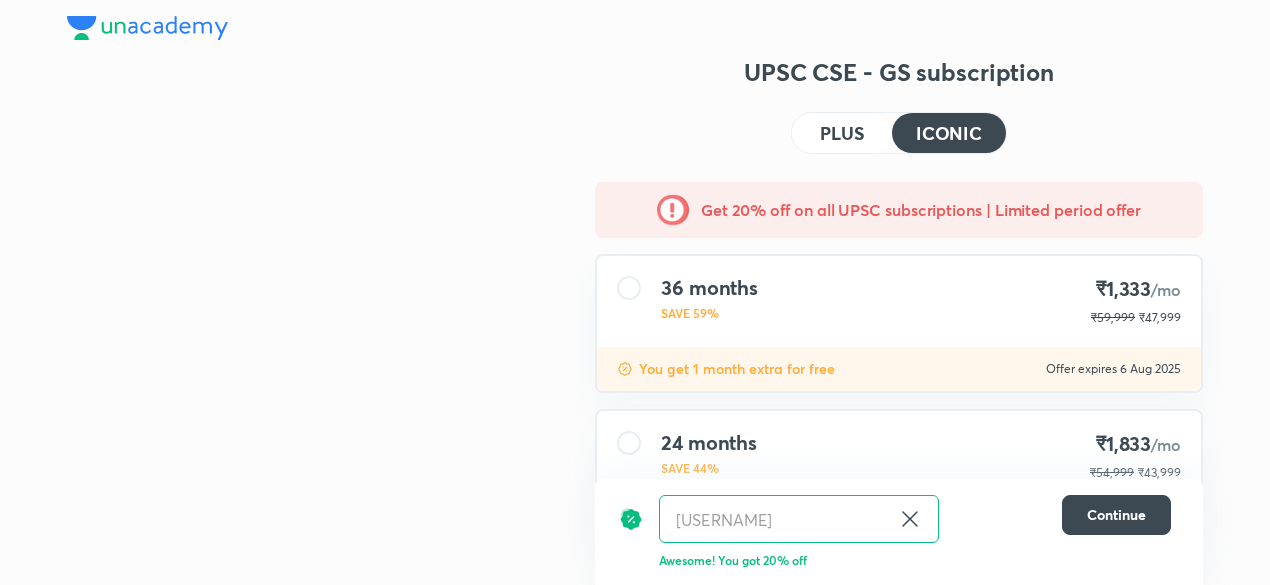 click on "PLUS" at bounding box center (842, 133) 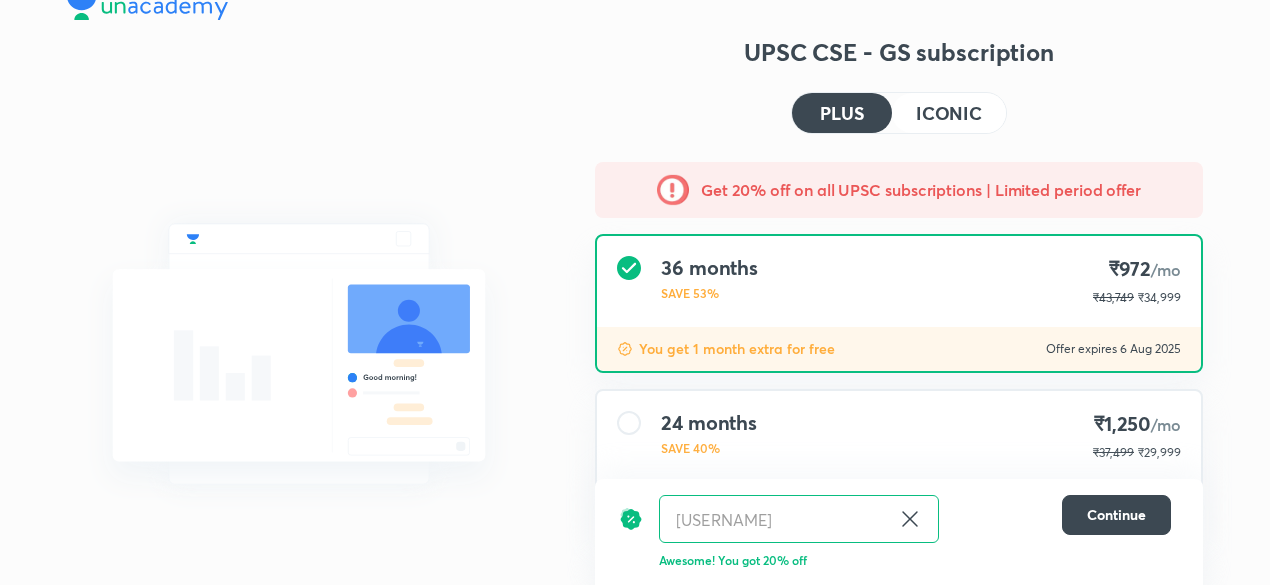 scroll, scrollTop: 0, scrollLeft: 0, axis: both 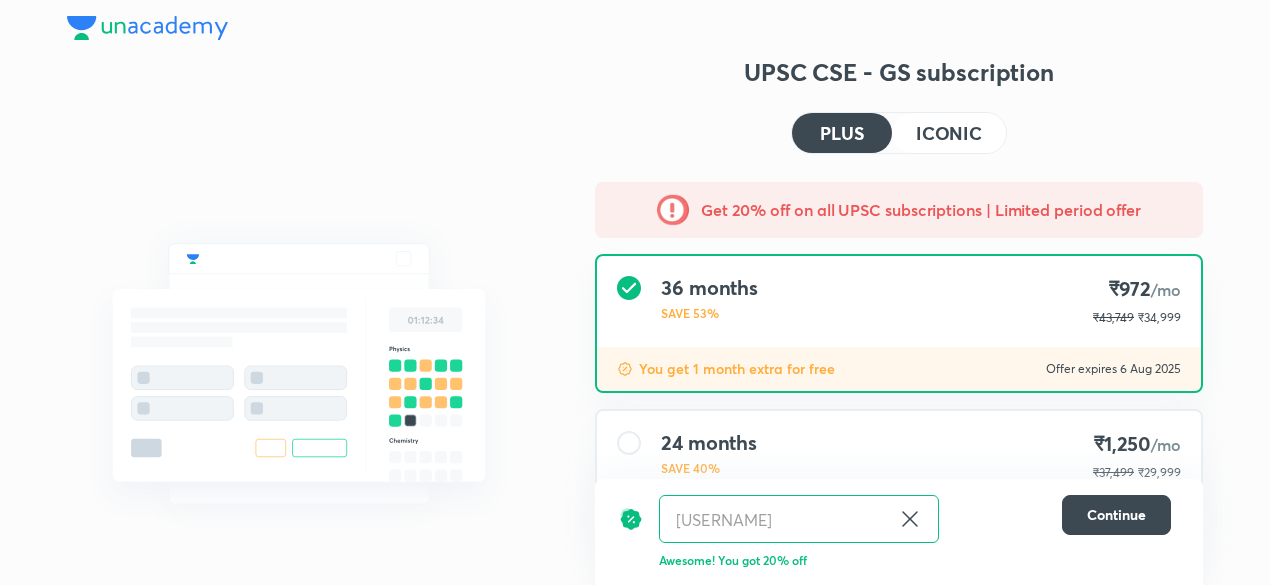 click at bounding box center [147, 28] 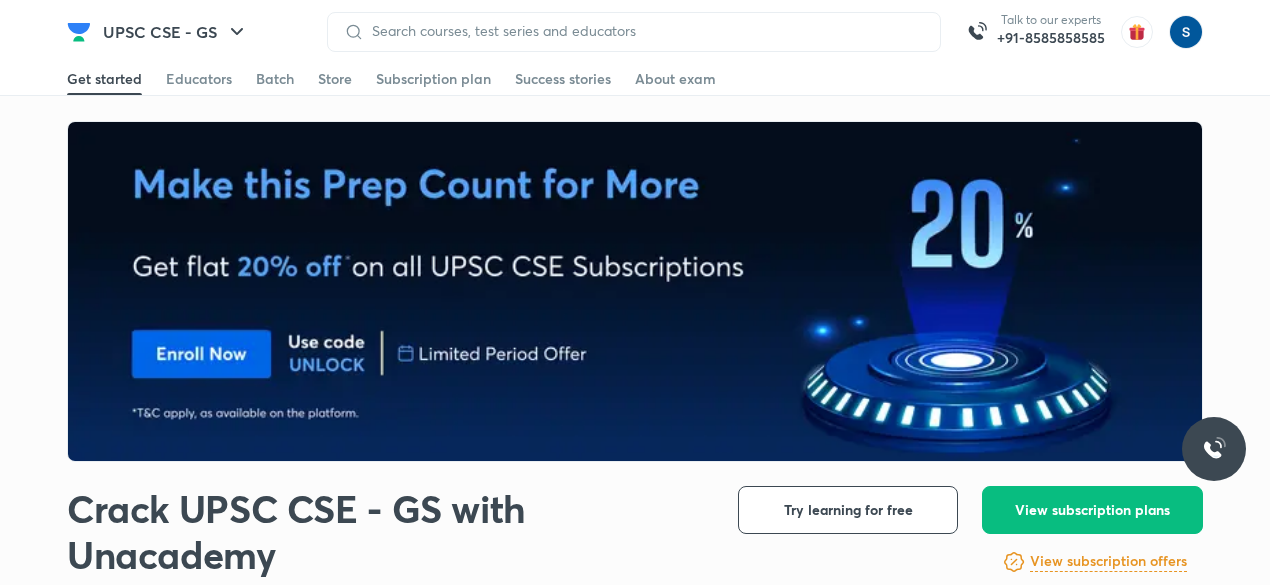 scroll, scrollTop: 0, scrollLeft: 0, axis: both 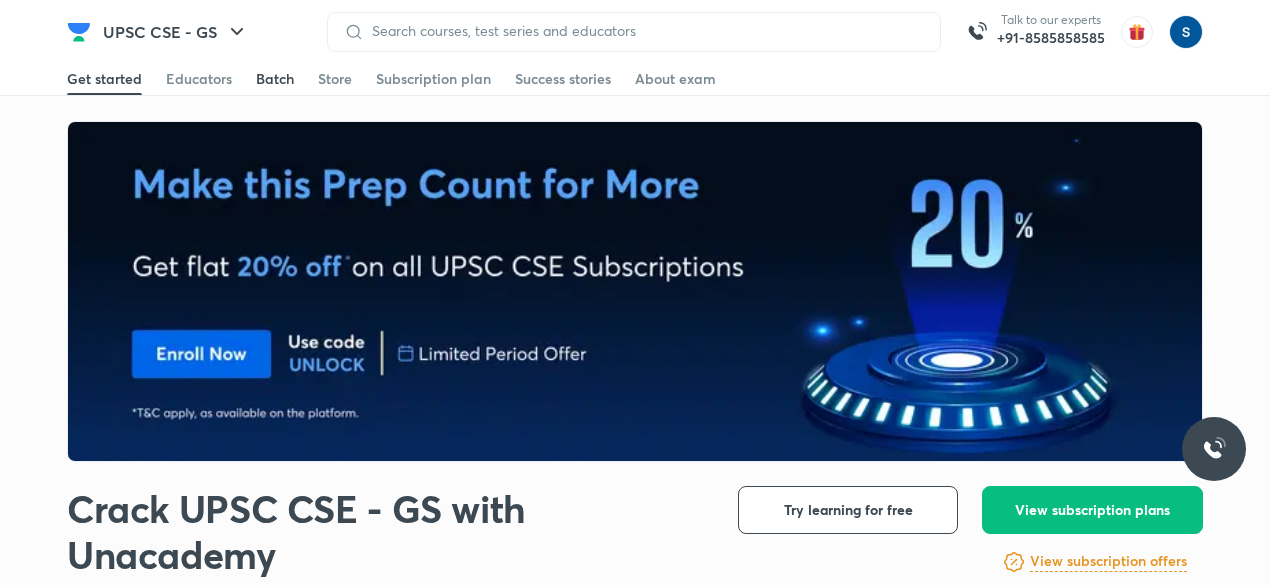 click on "Batch" at bounding box center (275, 79) 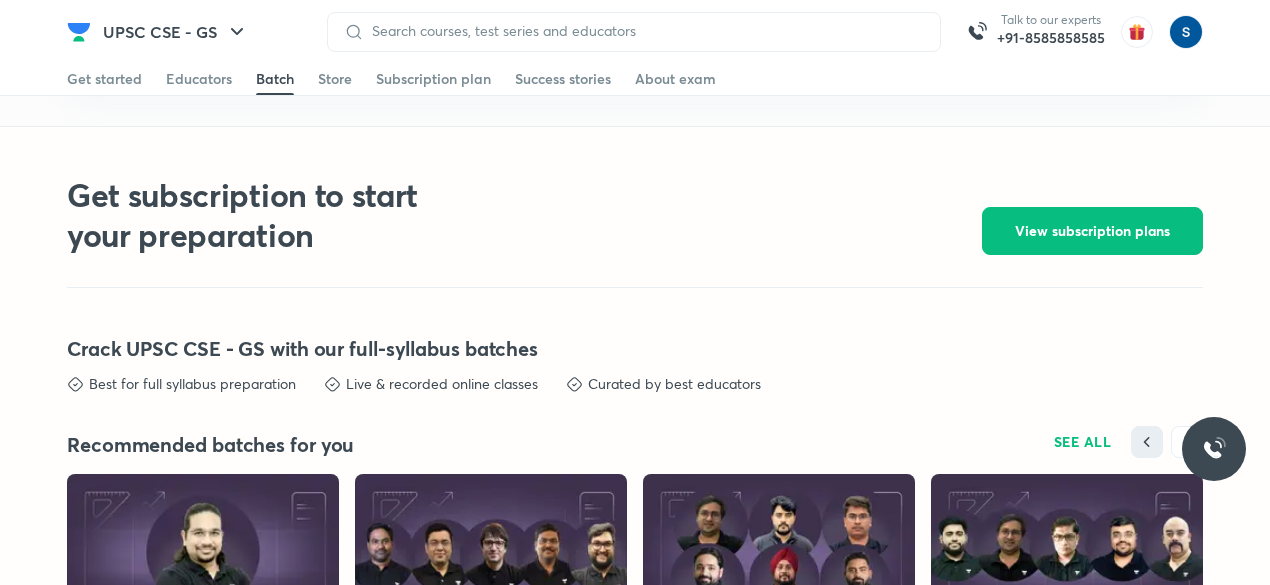 scroll, scrollTop: 4359, scrollLeft: 0, axis: vertical 